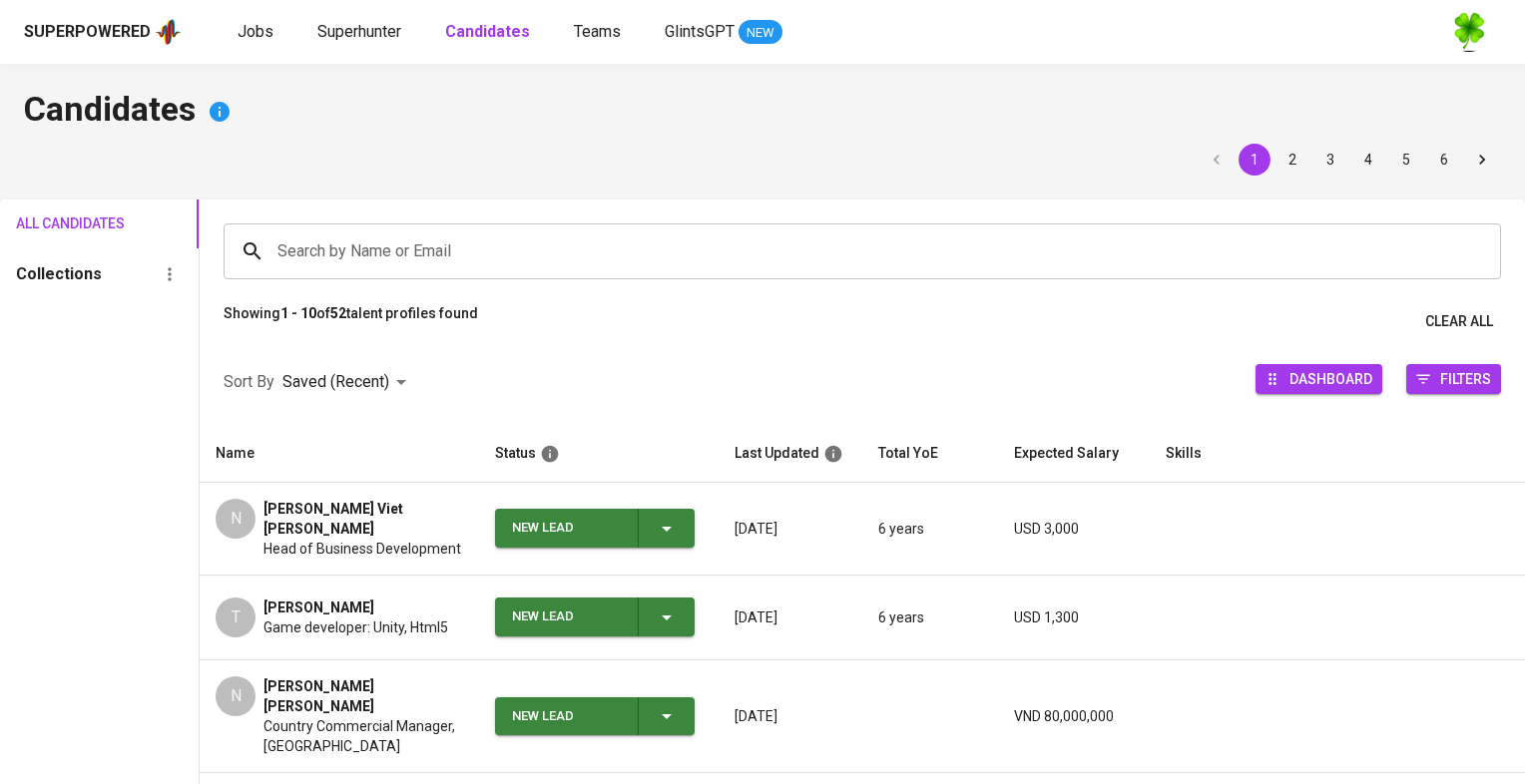 scroll, scrollTop: 0, scrollLeft: 0, axis: both 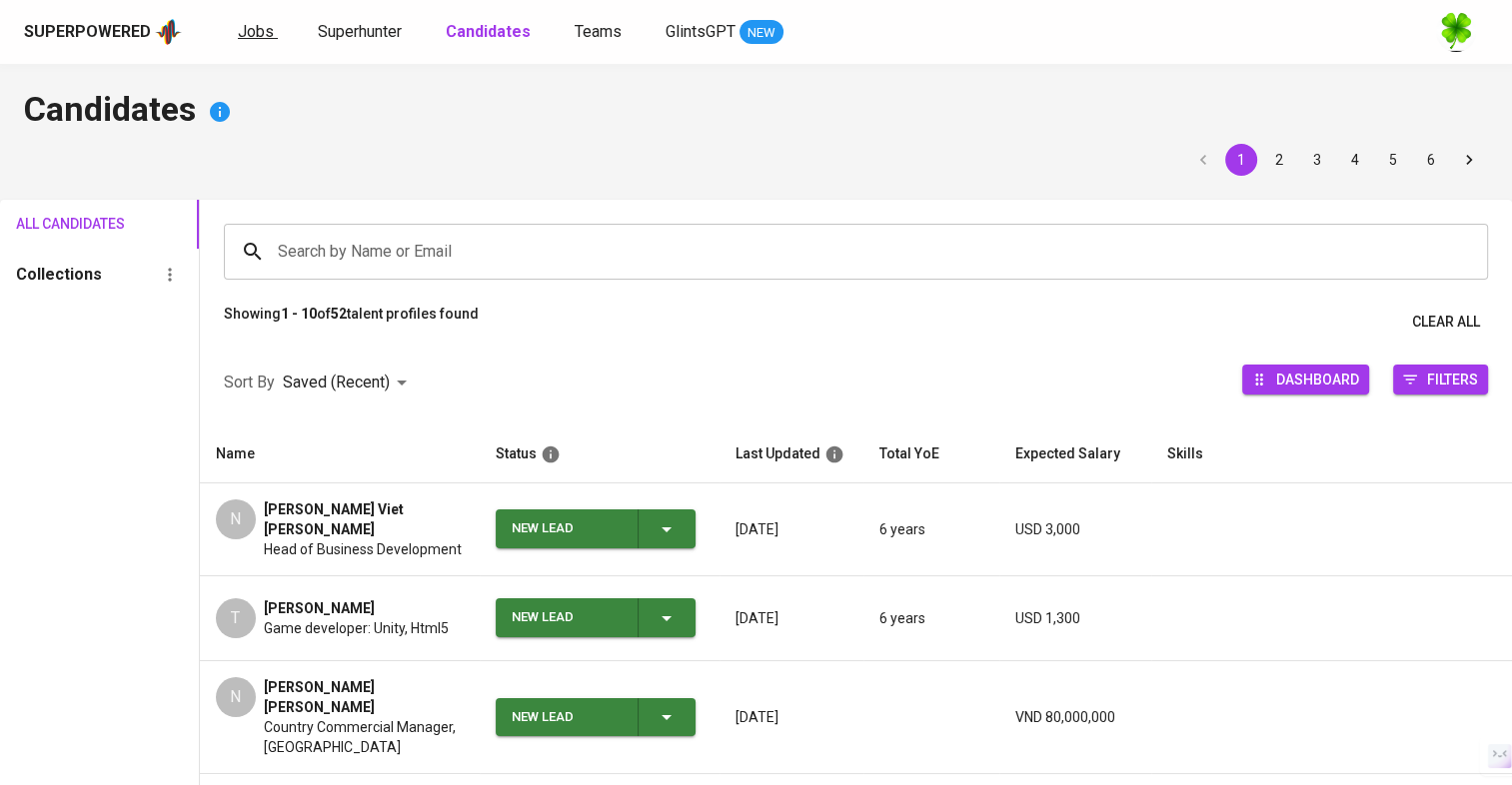 click on "Jobs" at bounding box center (258, 32) 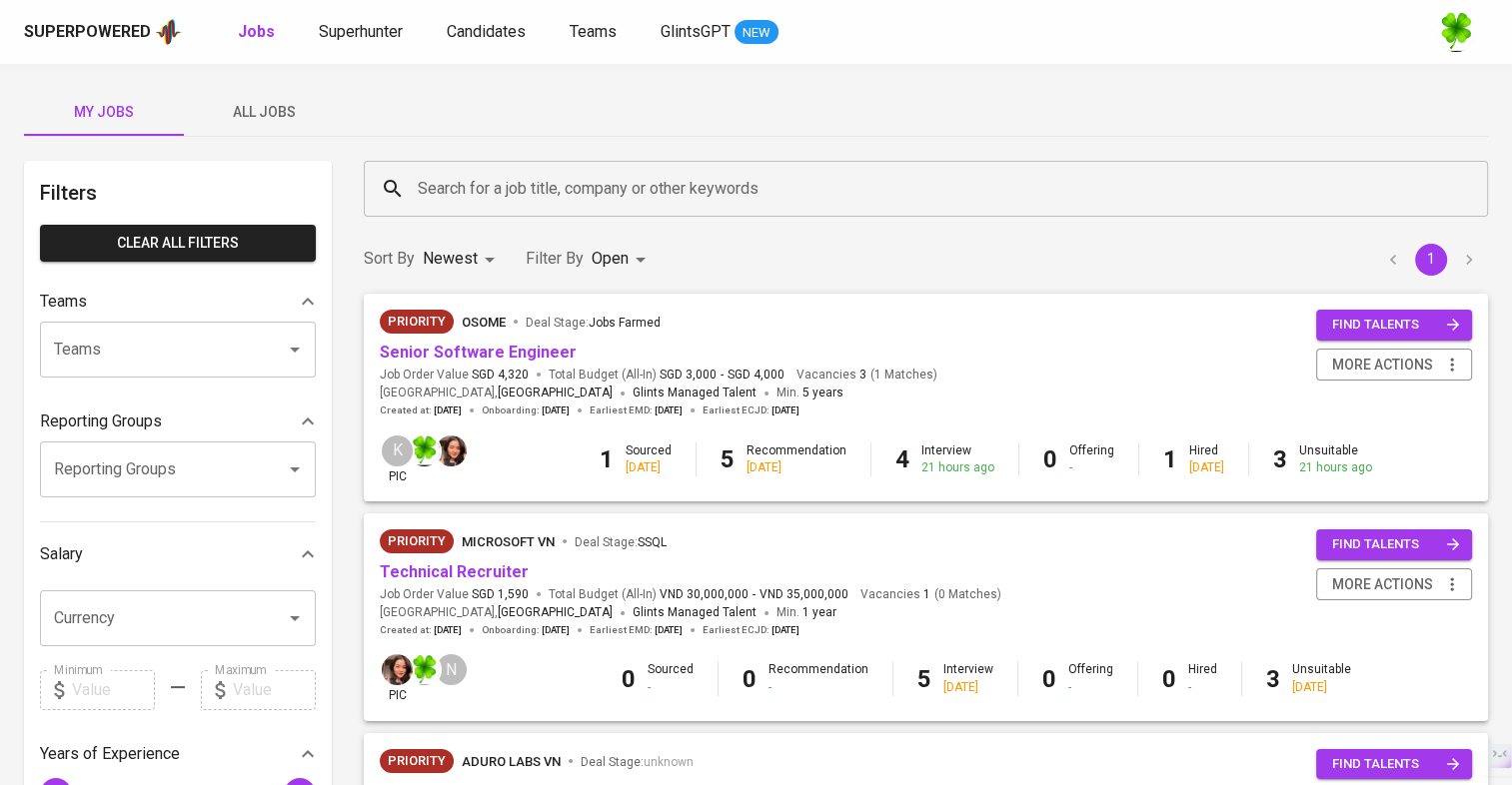 click on "All Jobs" at bounding box center (264, 112) 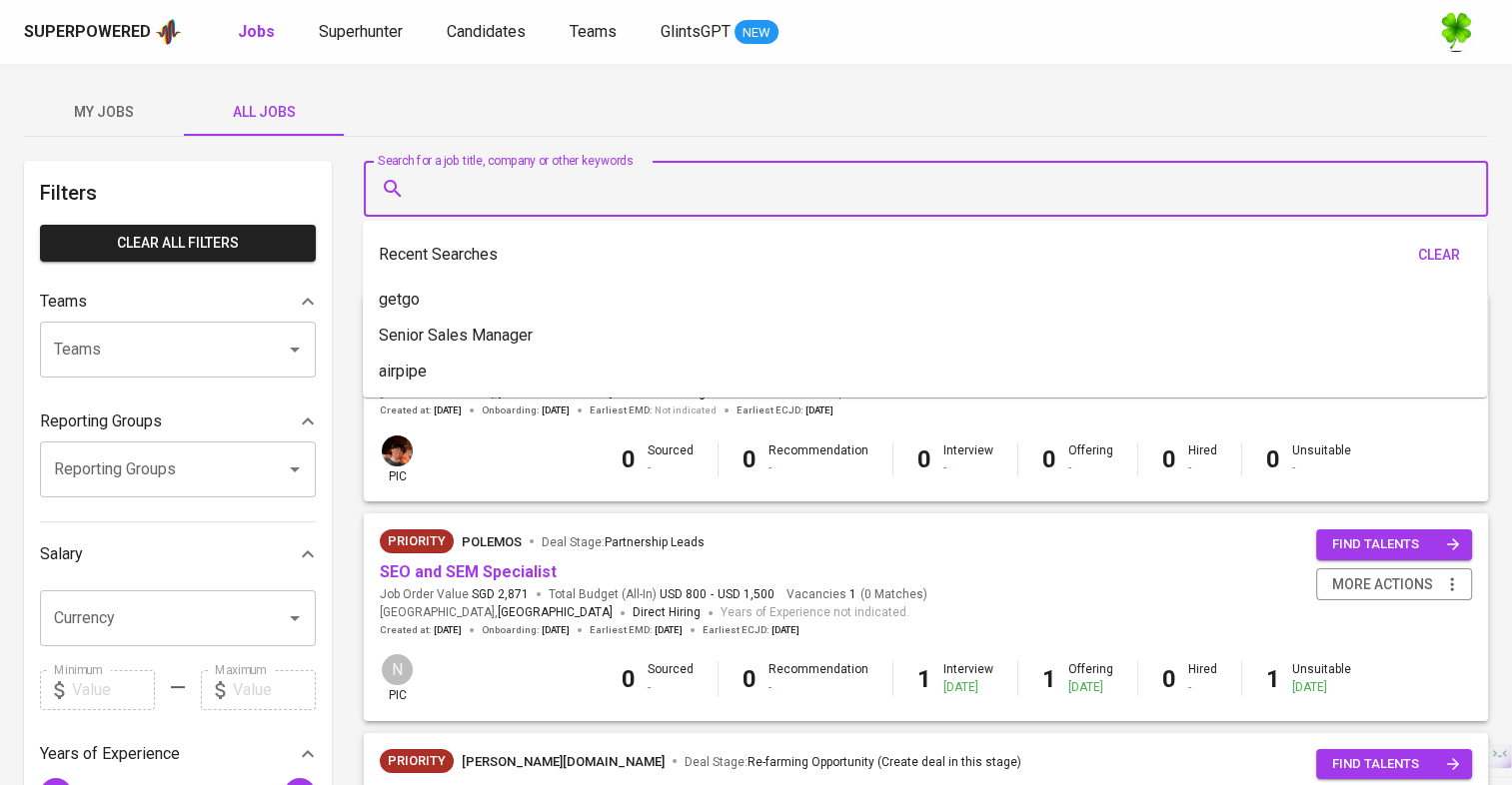 click on "Search for a job title, company or other keywords" at bounding box center [930, 189] 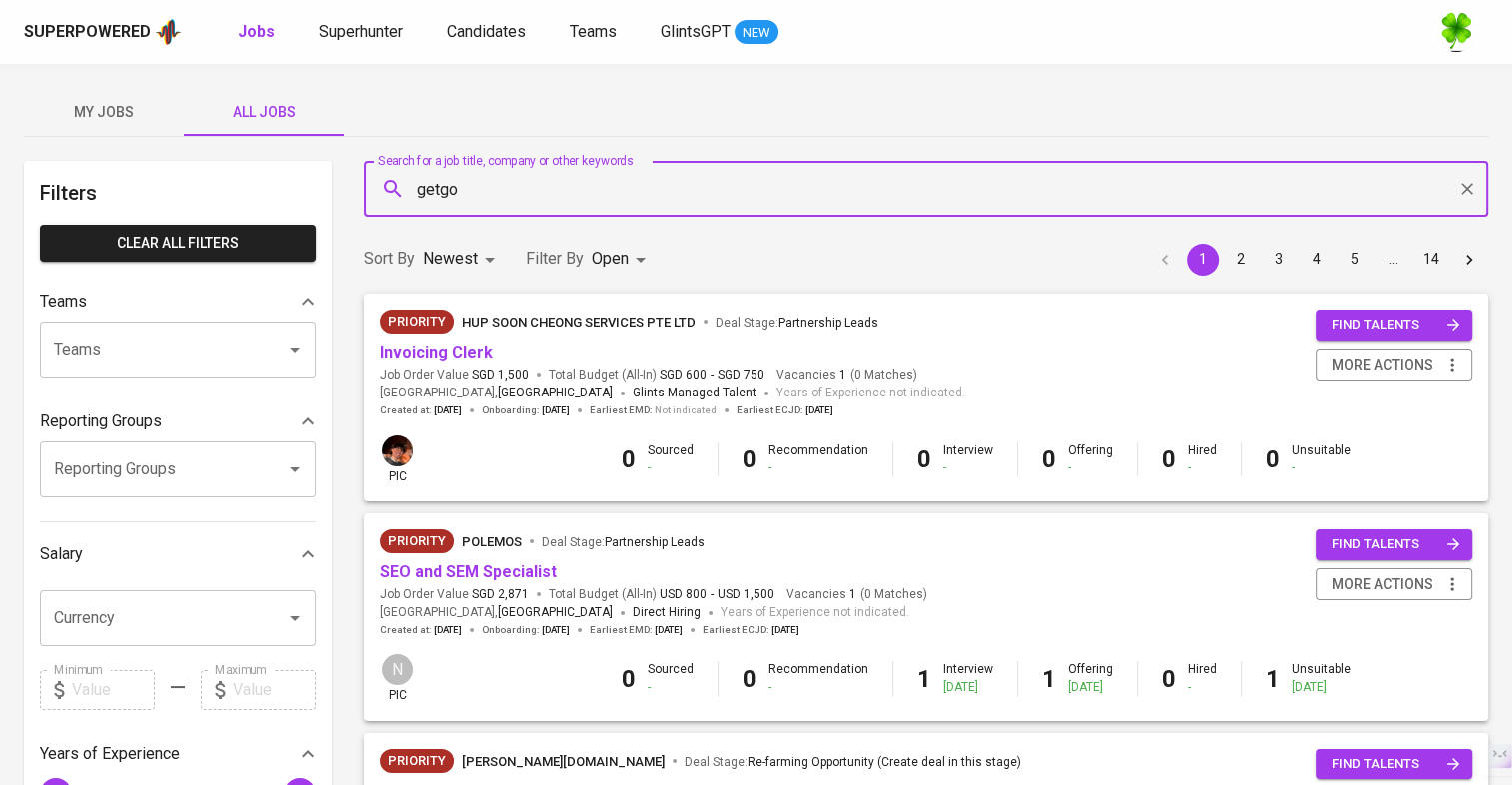 type on "getgo" 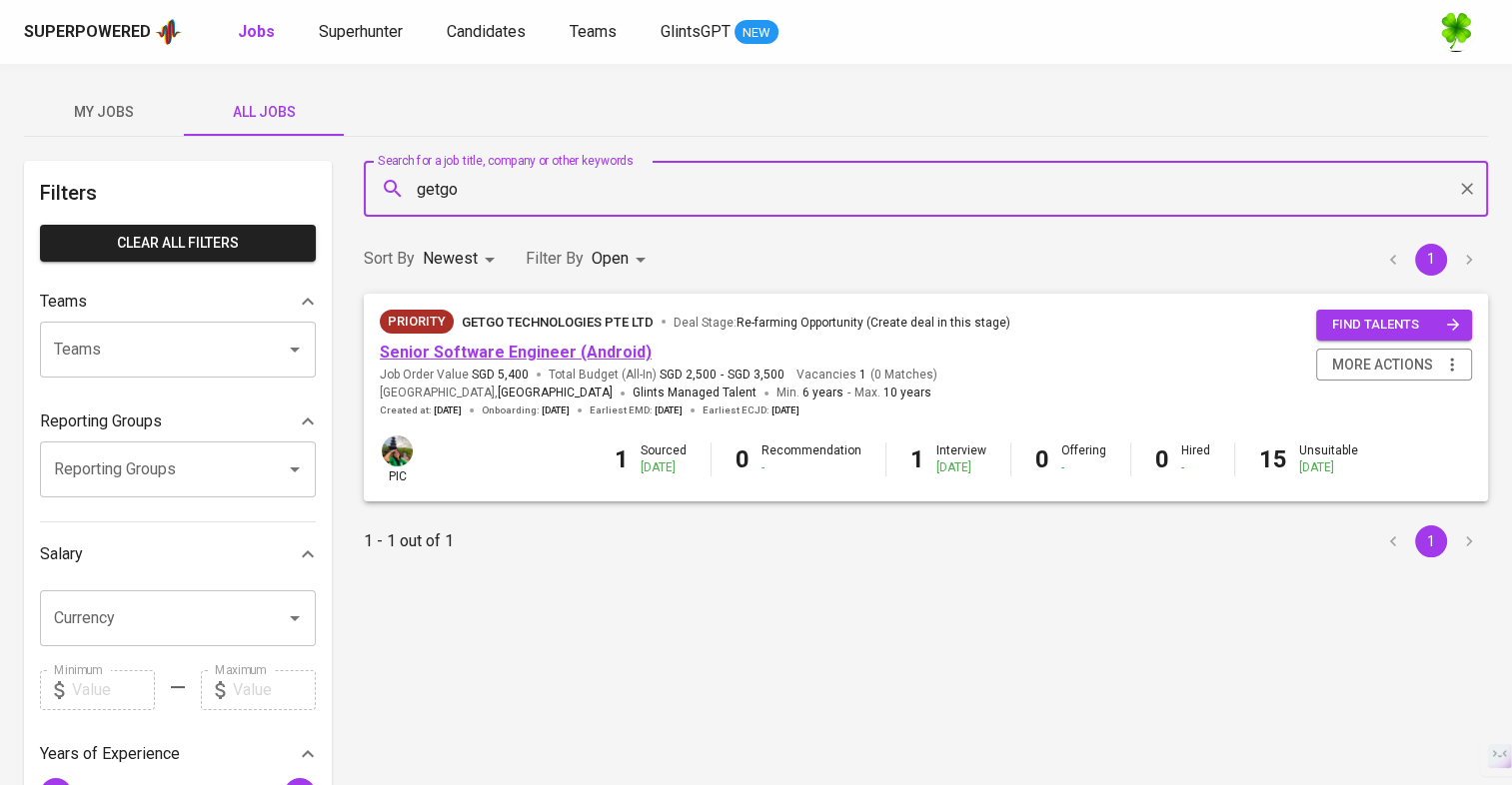 click on "Senior Software Engineer (Android)" at bounding box center (516, 352) 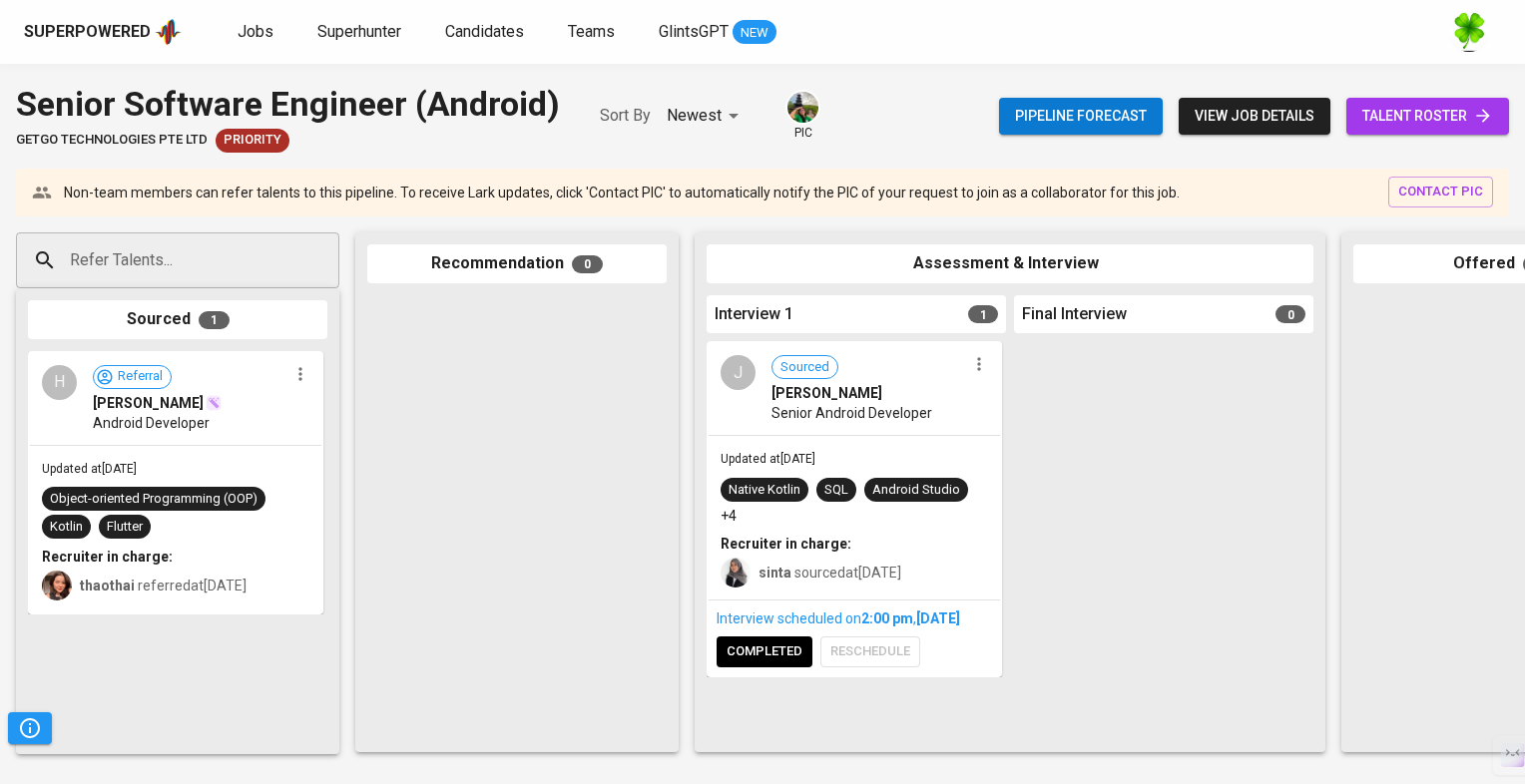 click on "talent roster" at bounding box center (1427, 116) 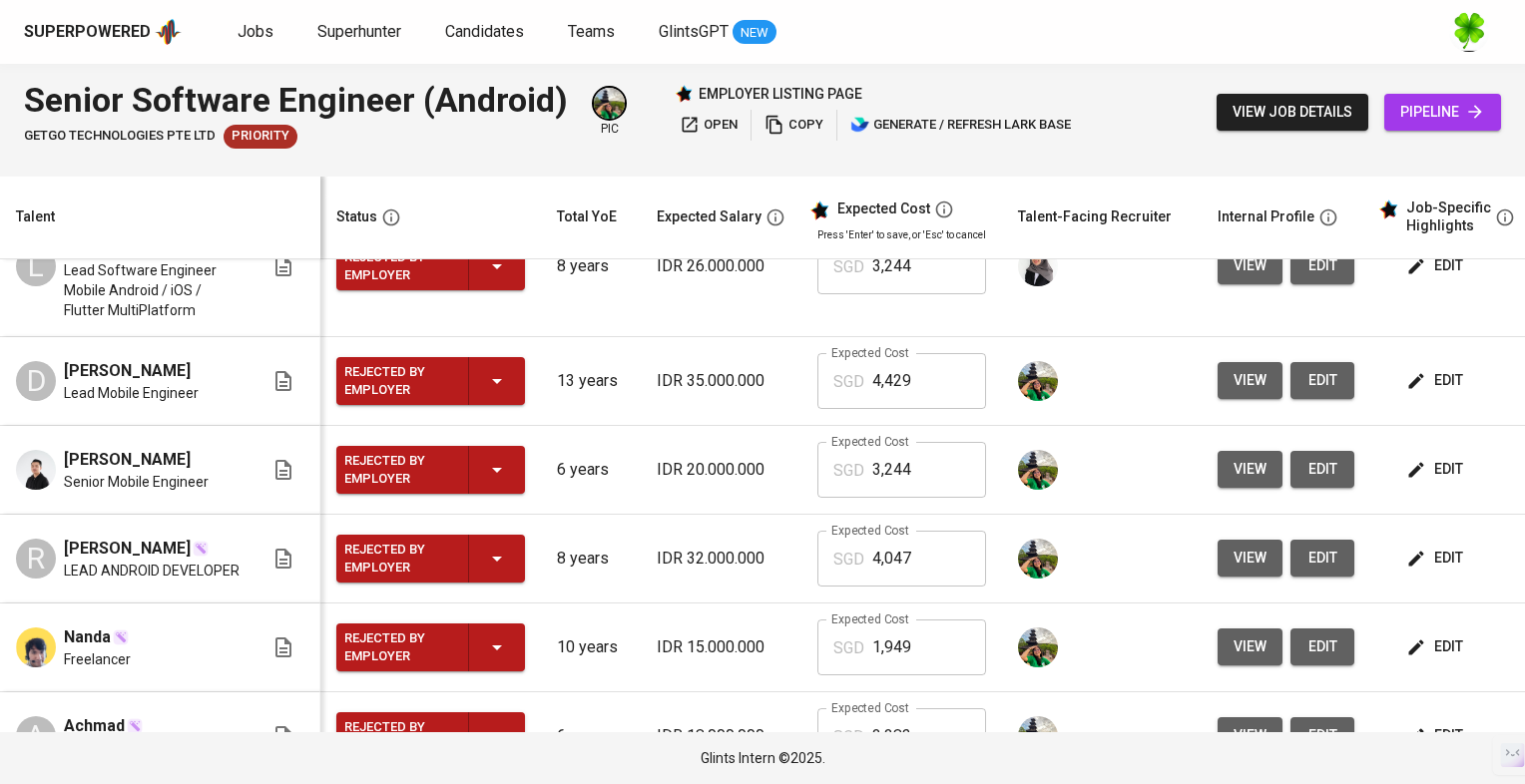 scroll, scrollTop: 898, scrollLeft: 0, axis: vertical 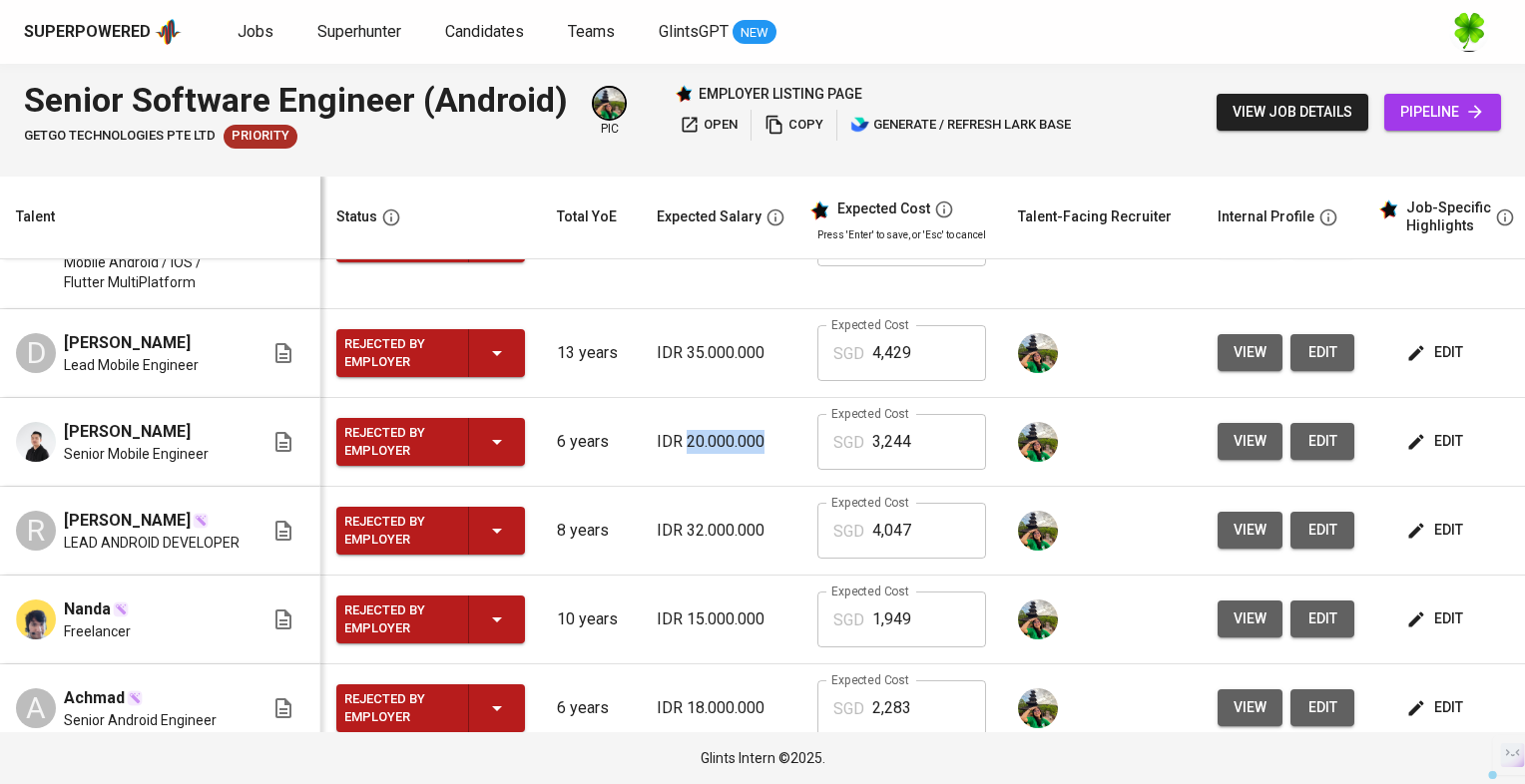 drag, startPoint x: 762, startPoint y: 511, endPoint x: 664, endPoint y: 511, distance: 98 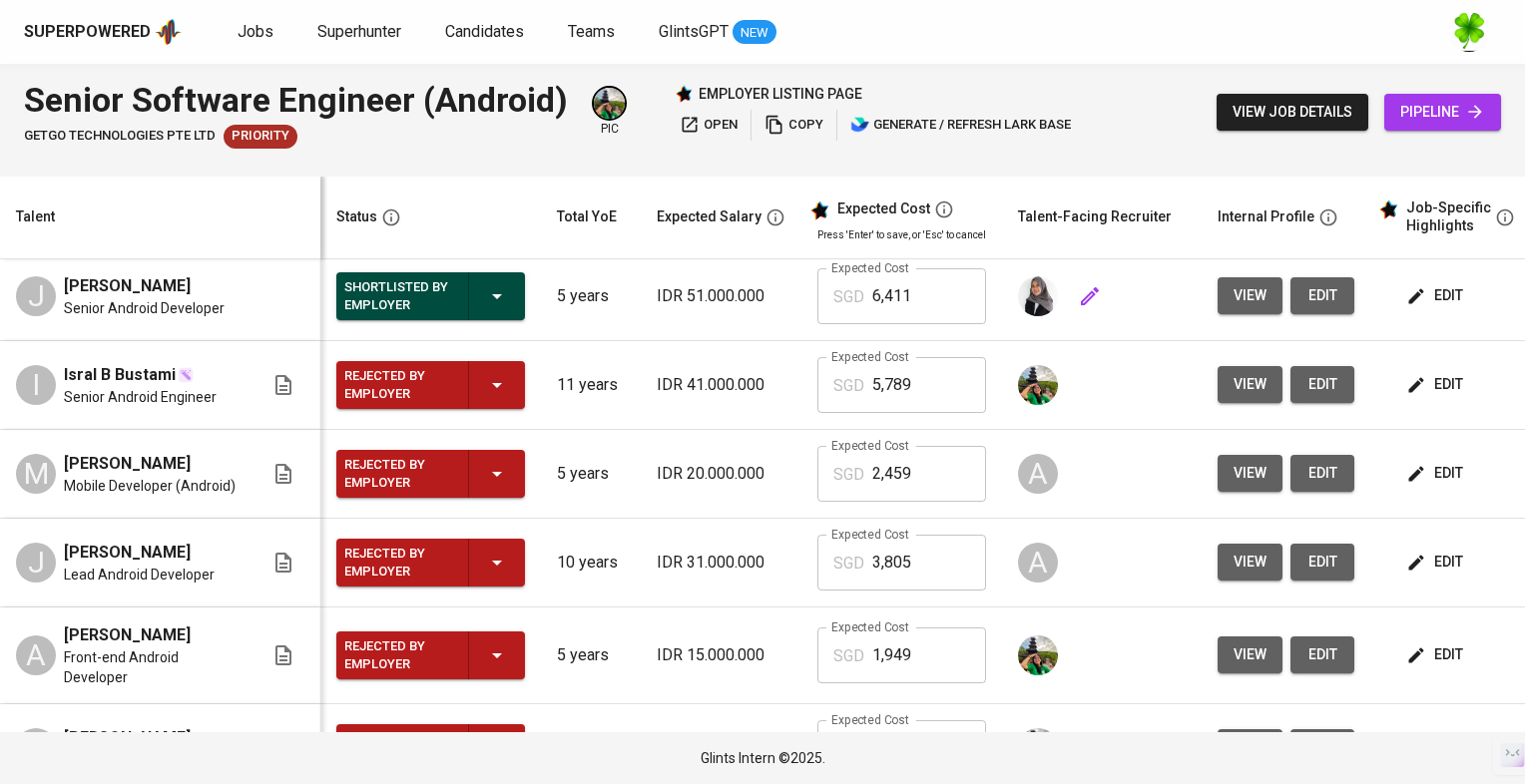 scroll, scrollTop: 0, scrollLeft: 0, axis: both 